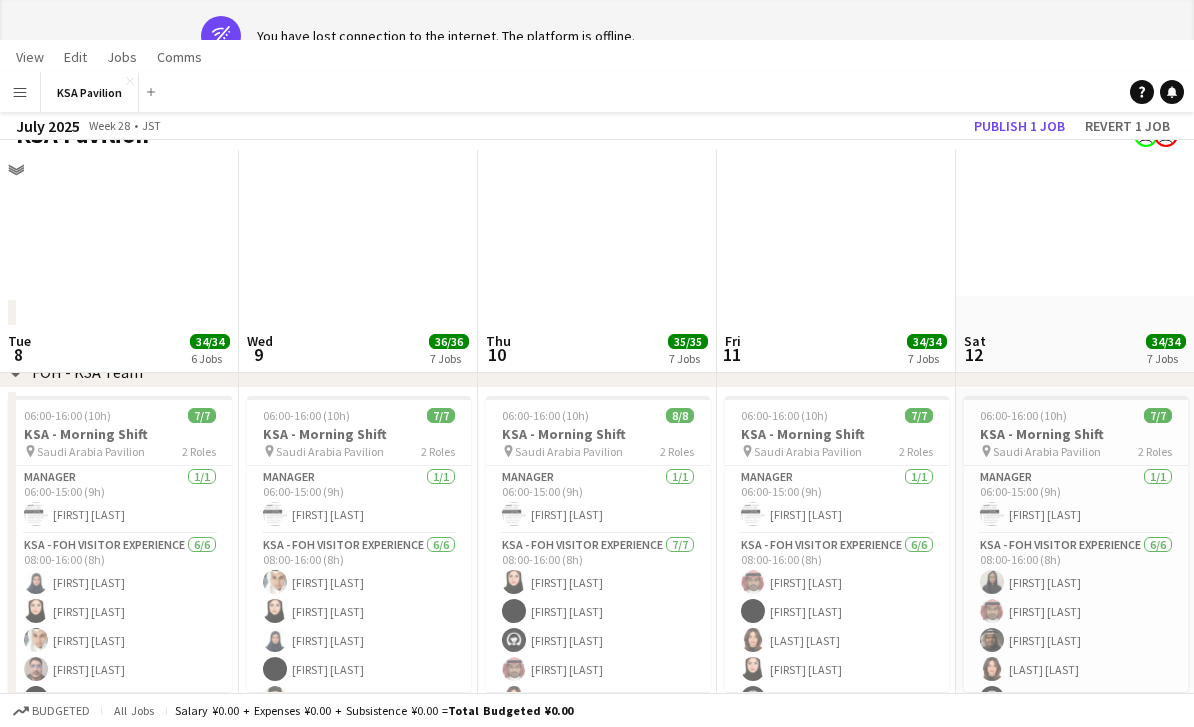 scroll, scrollTop: 113, scrollLeft: 0, axis: vertical 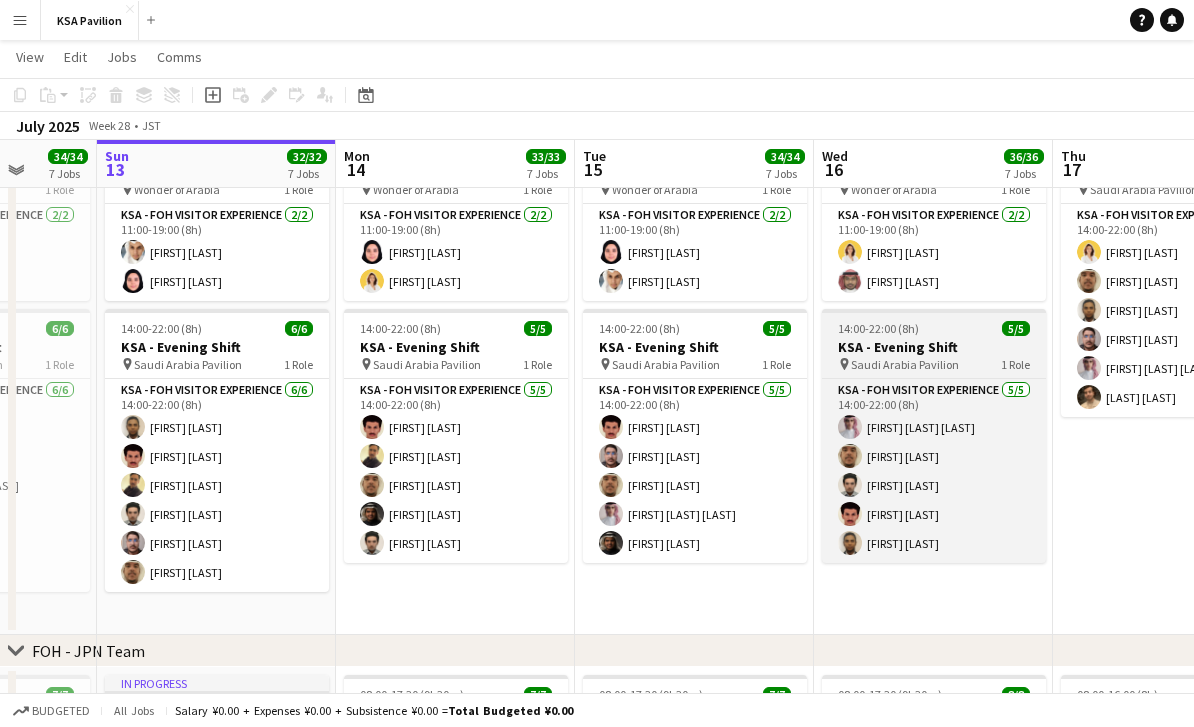 click on "KSA - Evening Shift" at bounding box center (934, 347) 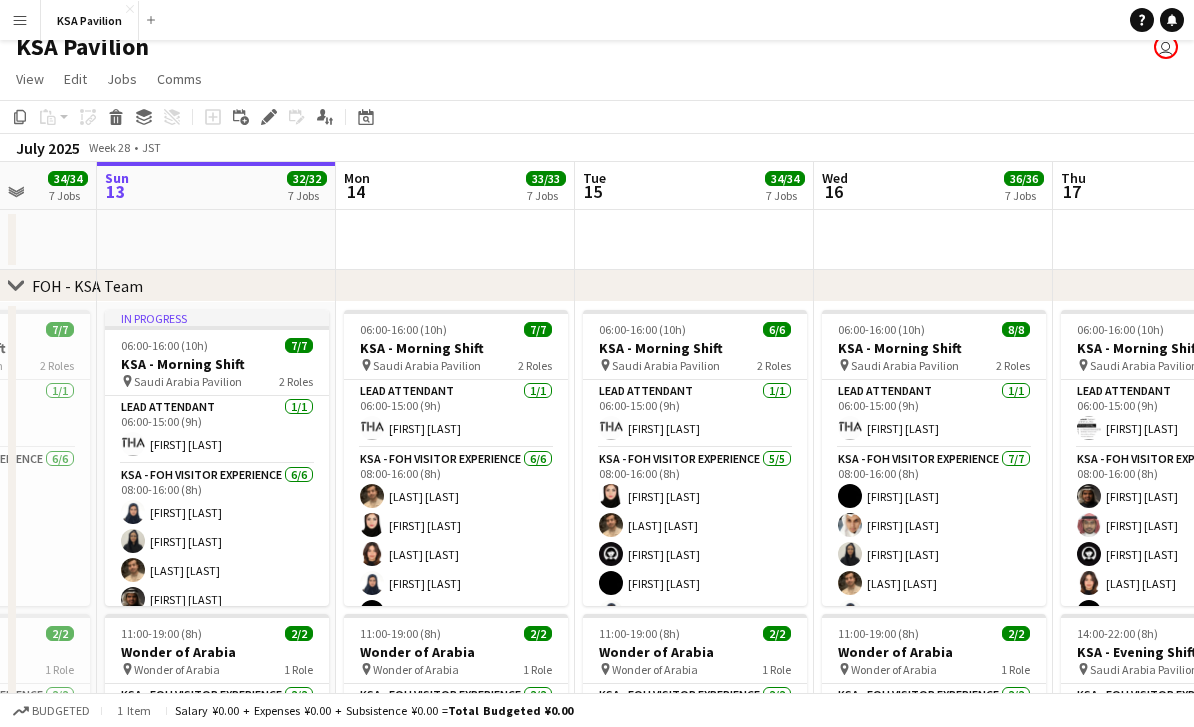 scroll, scrollTop: 0, scrollLeft: 0, axis: both 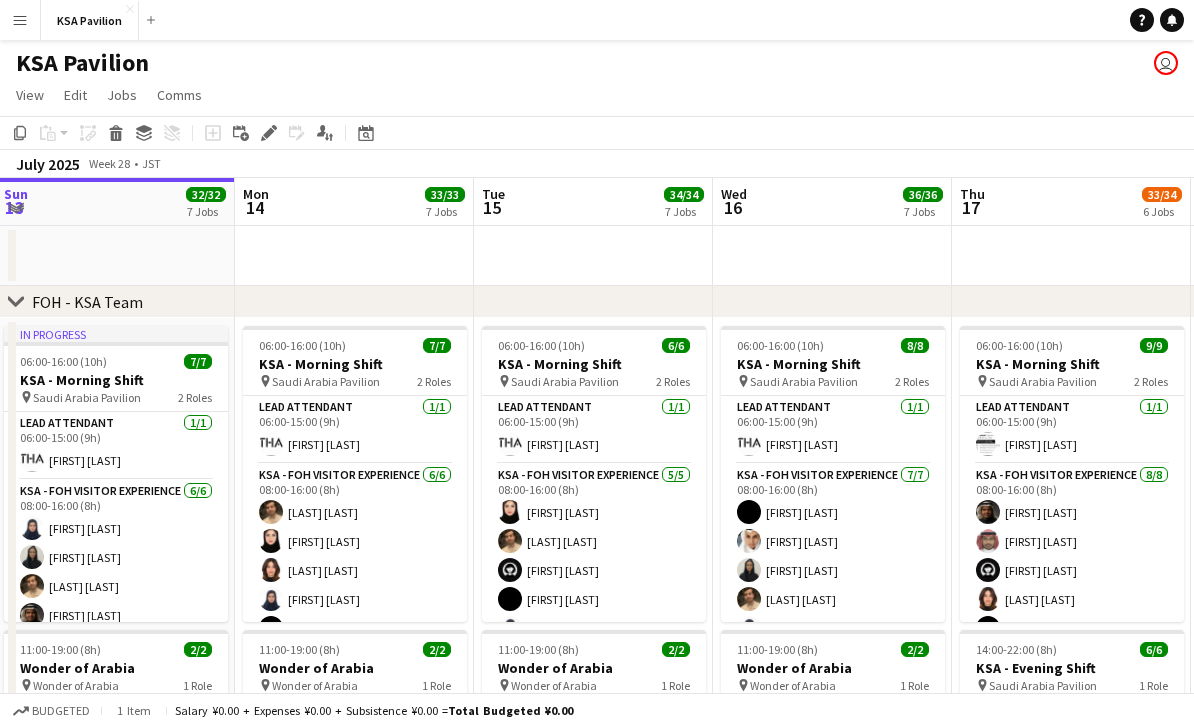 click on "chevron-right
FOH - KSA Team" 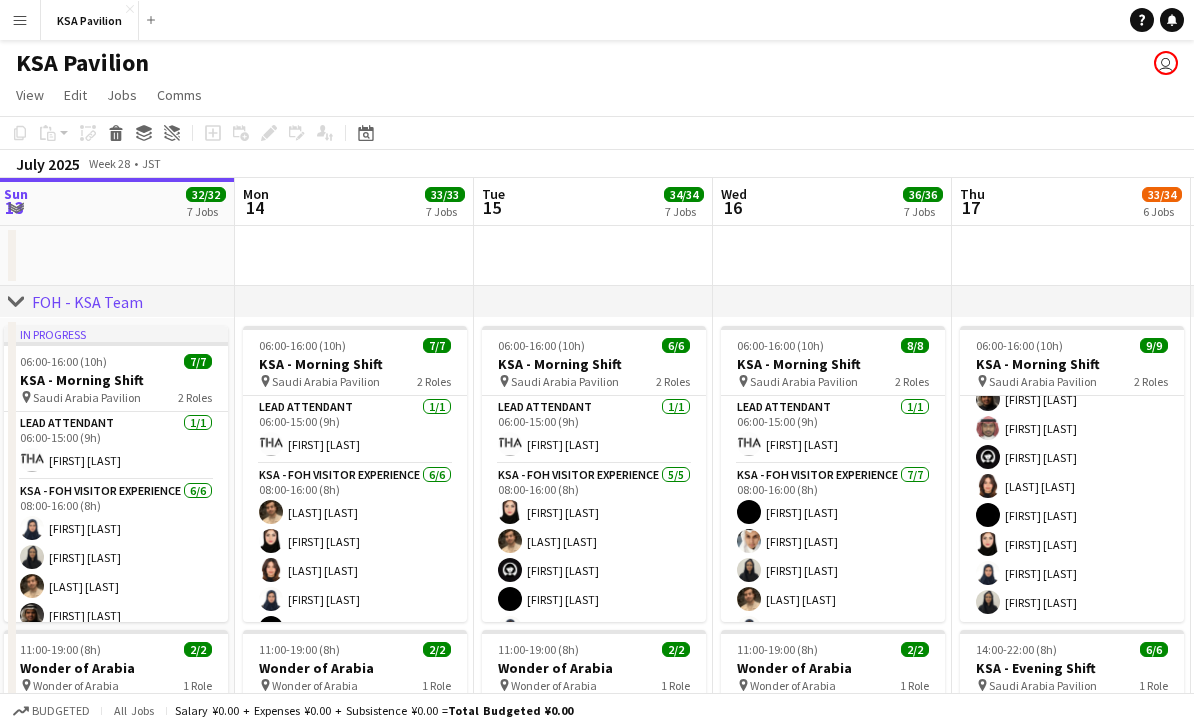scroll, scrollTop: 114, scrollLeft: 0, axis: vertical 